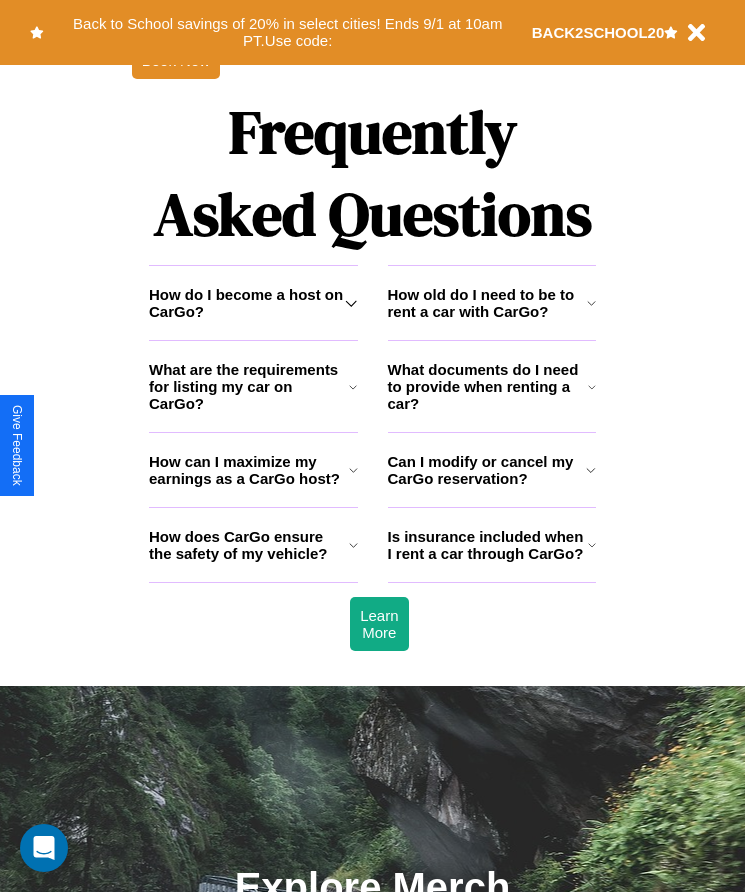 scroll, scrollTop: 2608, scrollLeft: 0, axis: vertical 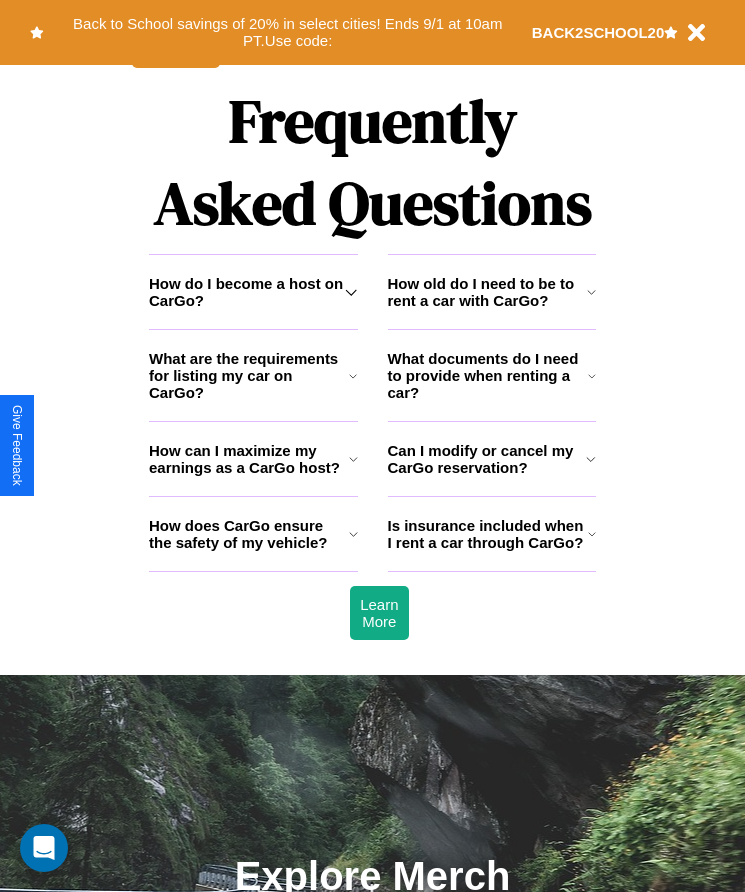 click 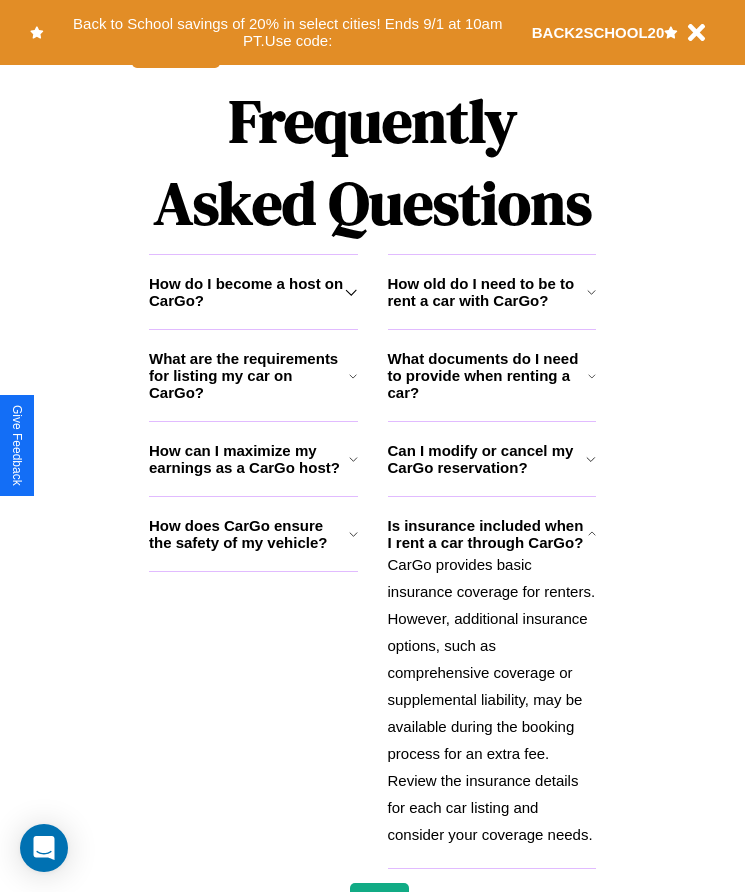 click on "How can I maximize my earnings as a CarGo host?" at bounding box center [249, 459] 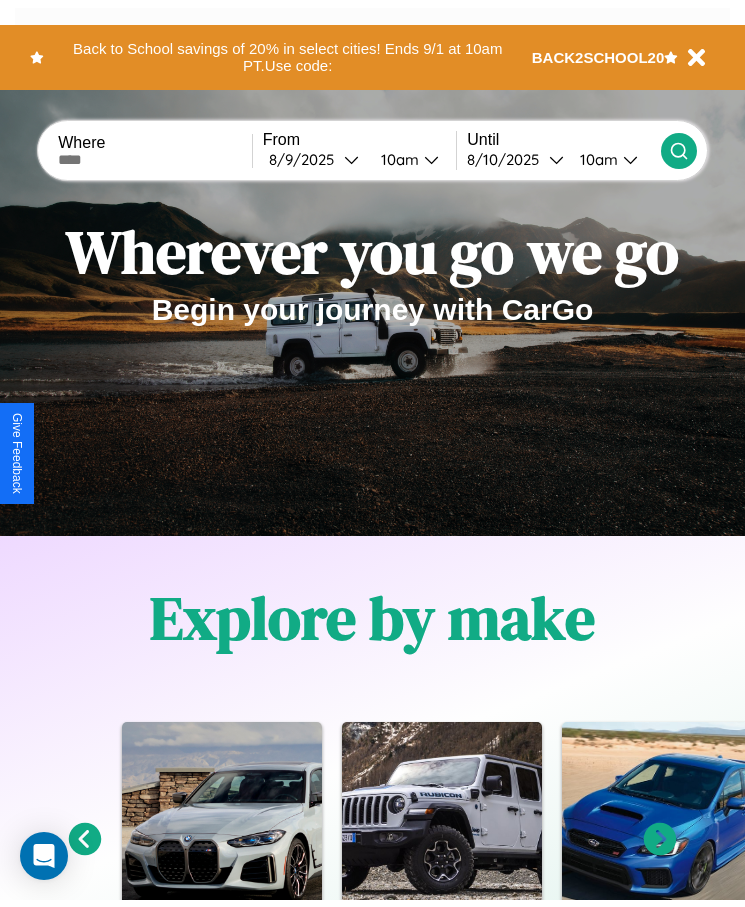 scroll, scrollTop: 0, scrollLeft: 0, axis: both 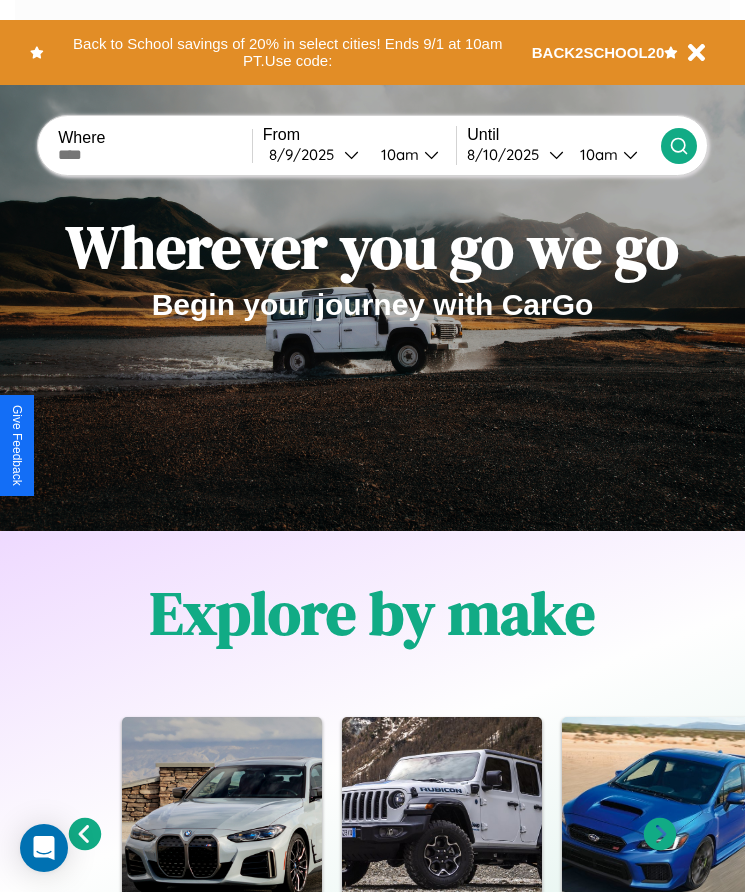 click at bounding box center [155, 155] 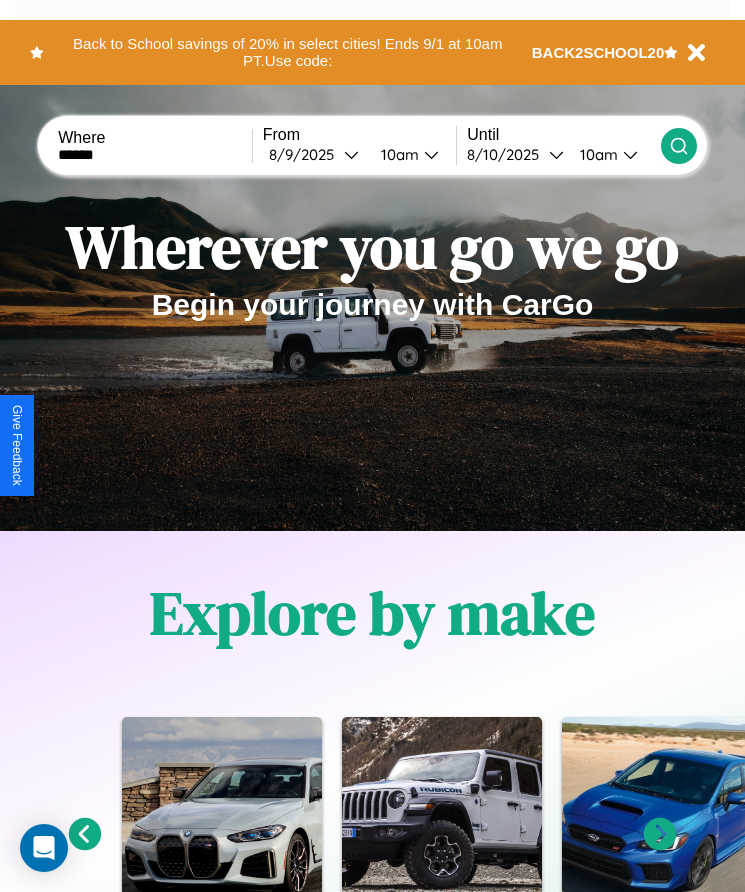 type on "******" 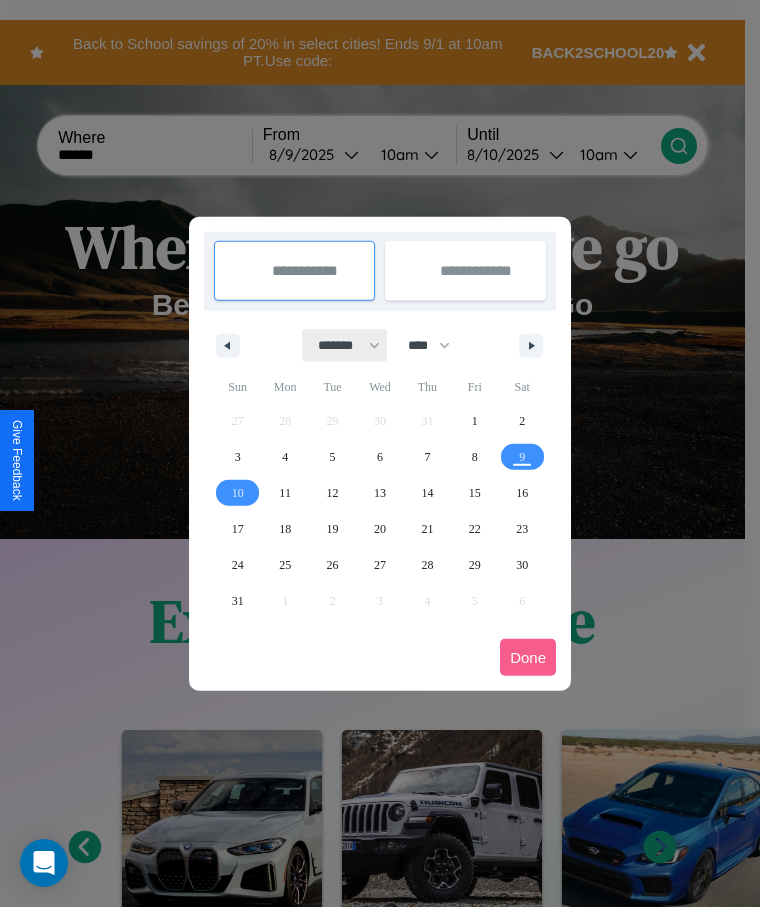click on "******* ******** ***** ***** *** **** **** ****** ********* ******* ******** ********" at bounding box center [345, 345] 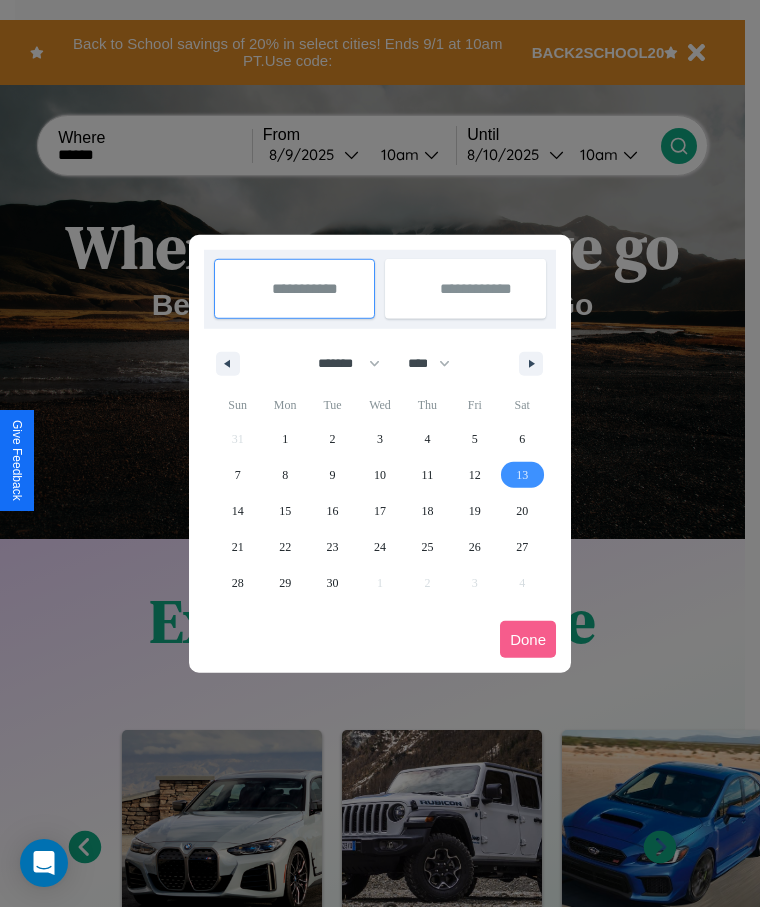 click on "13" at bounding box center [522, 475] 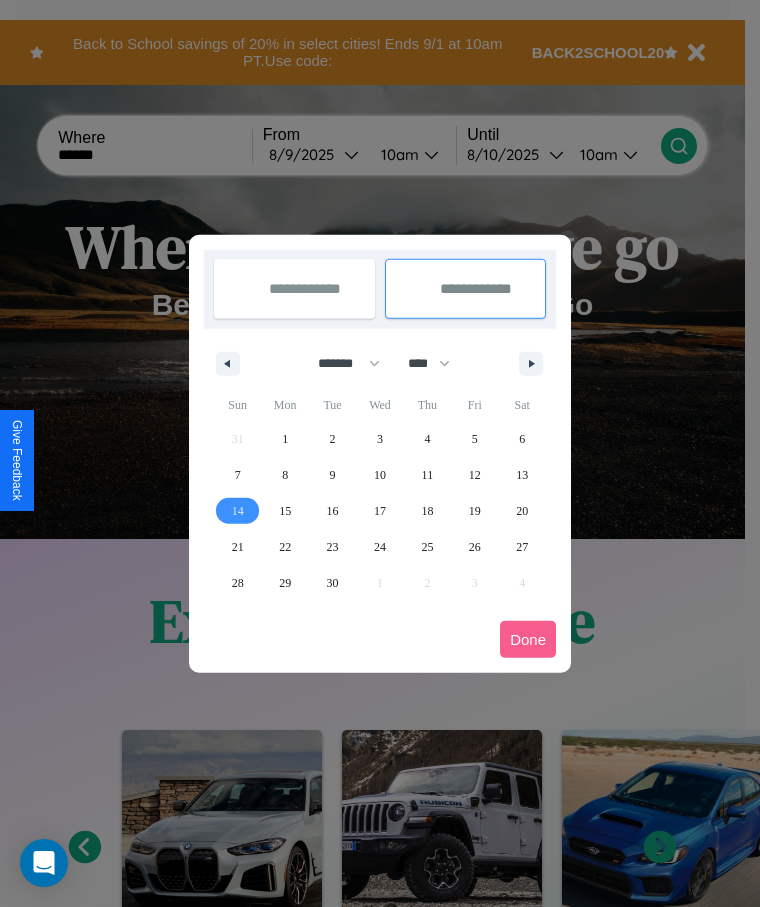 click on "14" at bounding box center (238, 511) 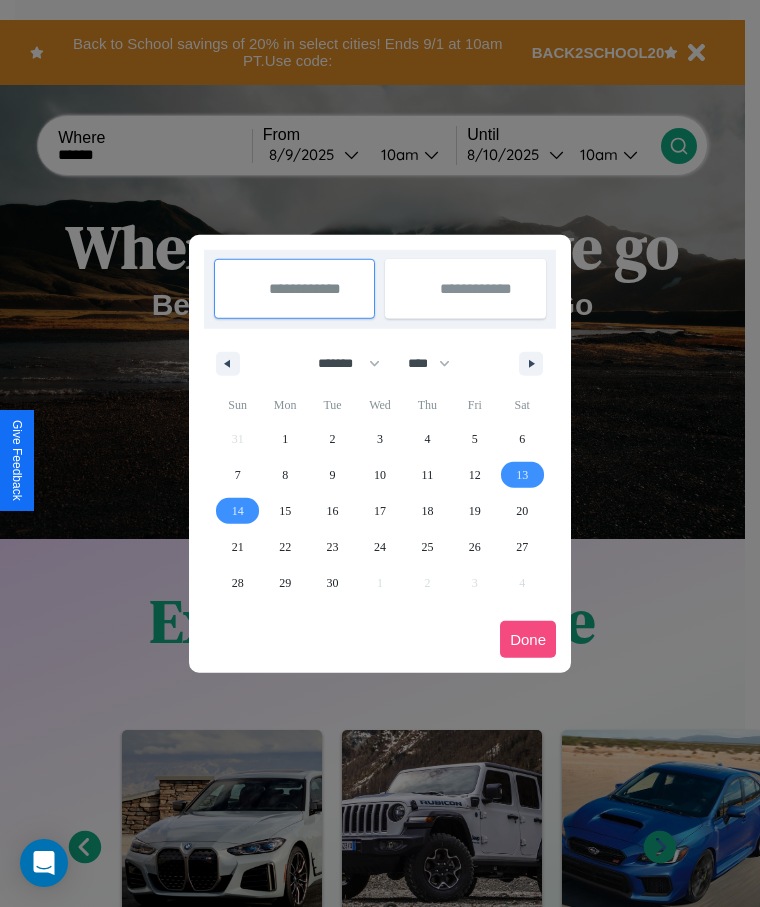 click on "Done" at bounding box center (528, 639) 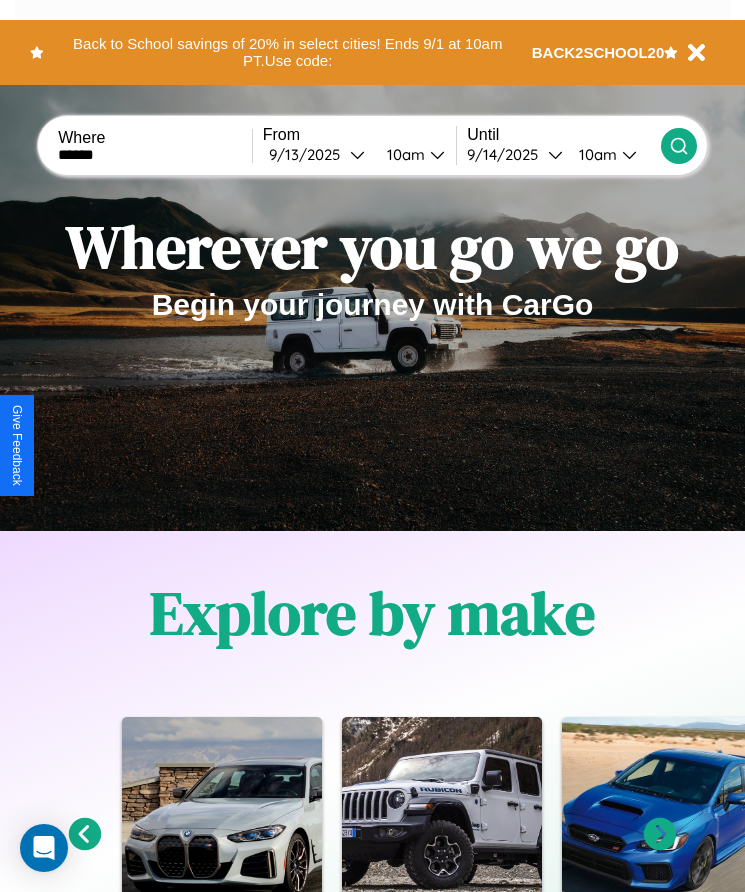 click 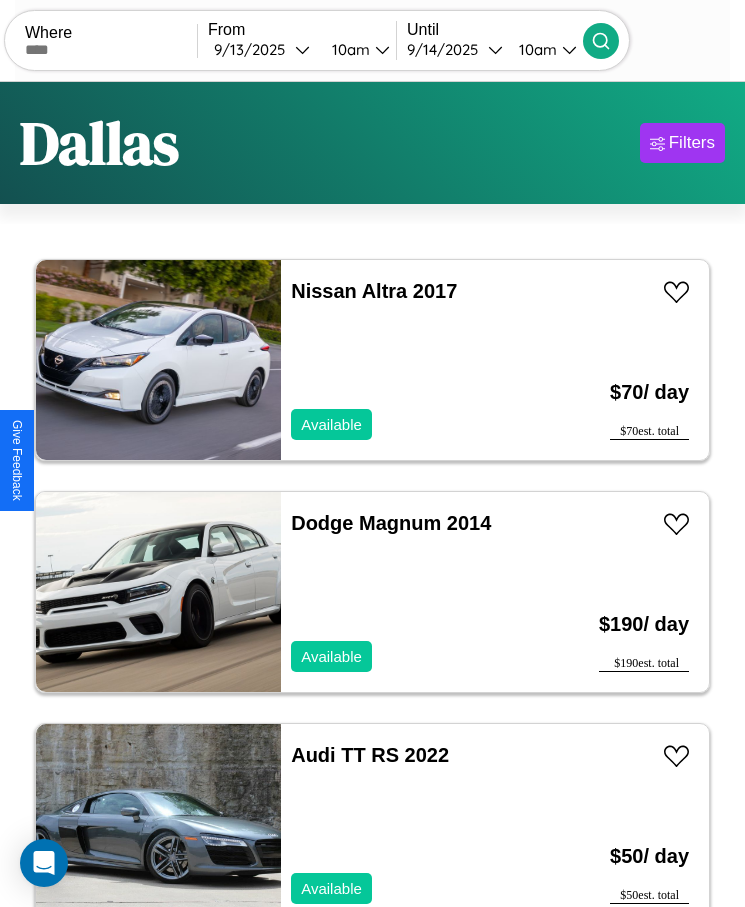 scroll, scrollTop: 50, scrollLeft: 0, axis: vertical 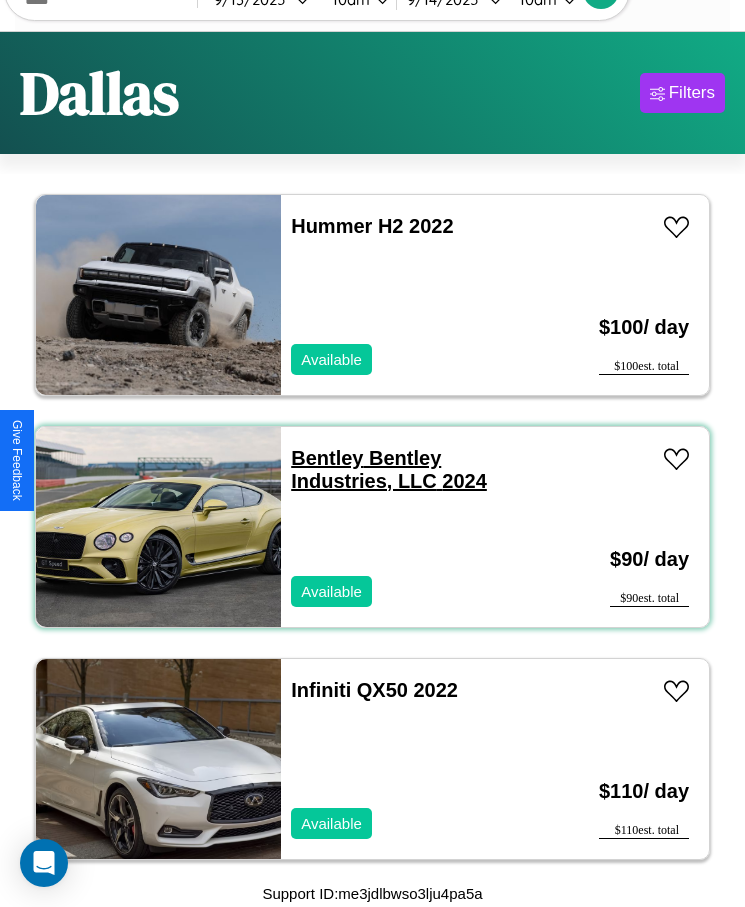 click on "Bentley   Bentley Industries, LLC   2024" at bounding box center (389, 469) 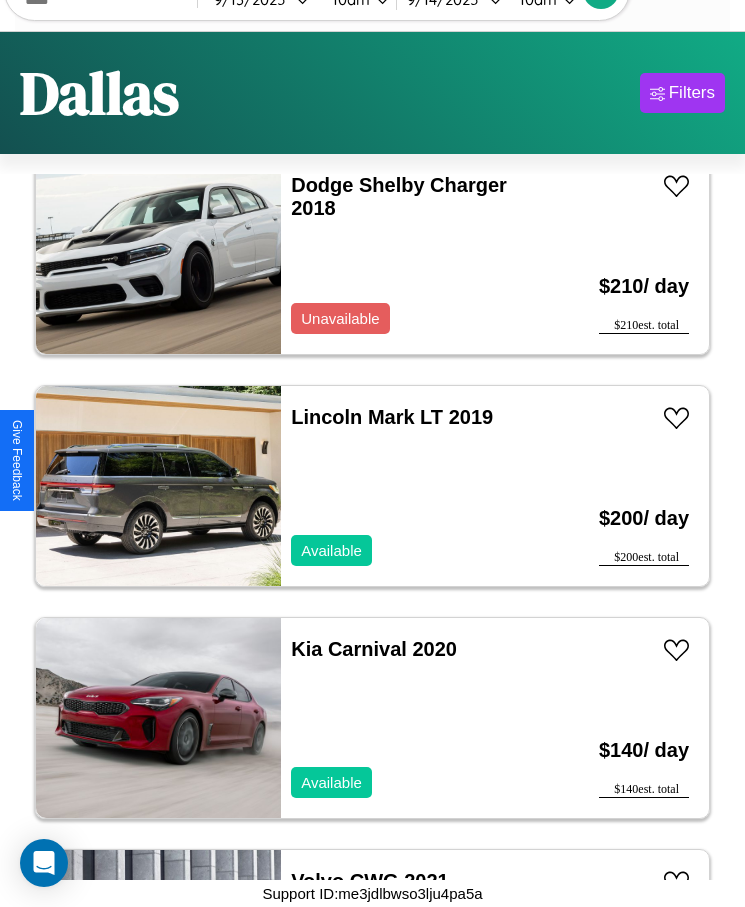scroll, scrollTop: 2799, scrollLeft: 0, axis: vertical 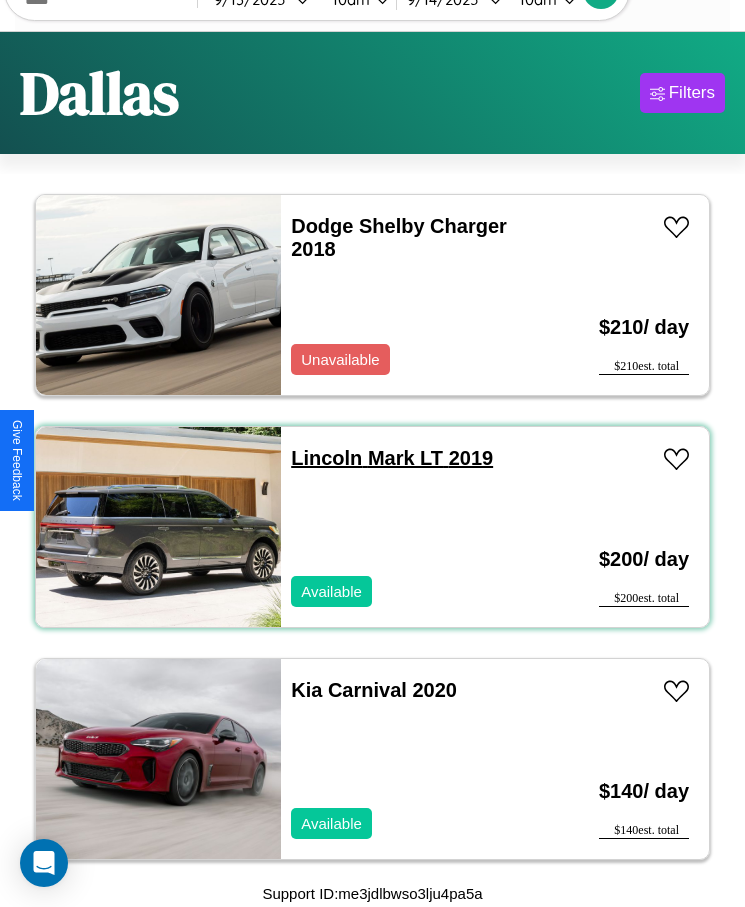click on "Lincoln   Mark LT   2019" at bounding box center [392, 458] 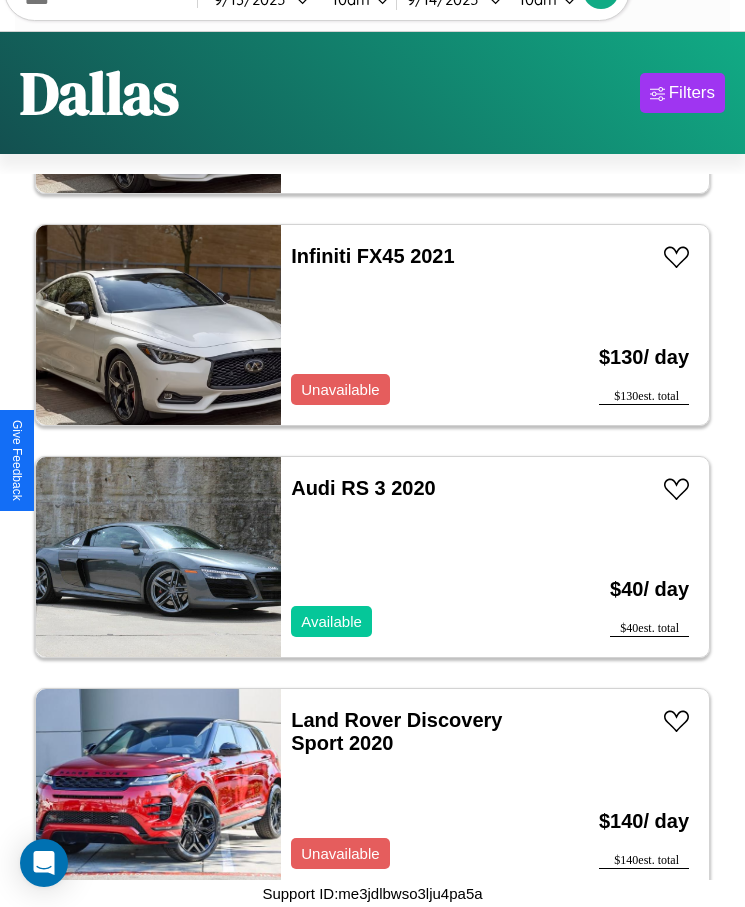 scroll, scrollTop: 5815, scrollLeft: 0, axis: vertical 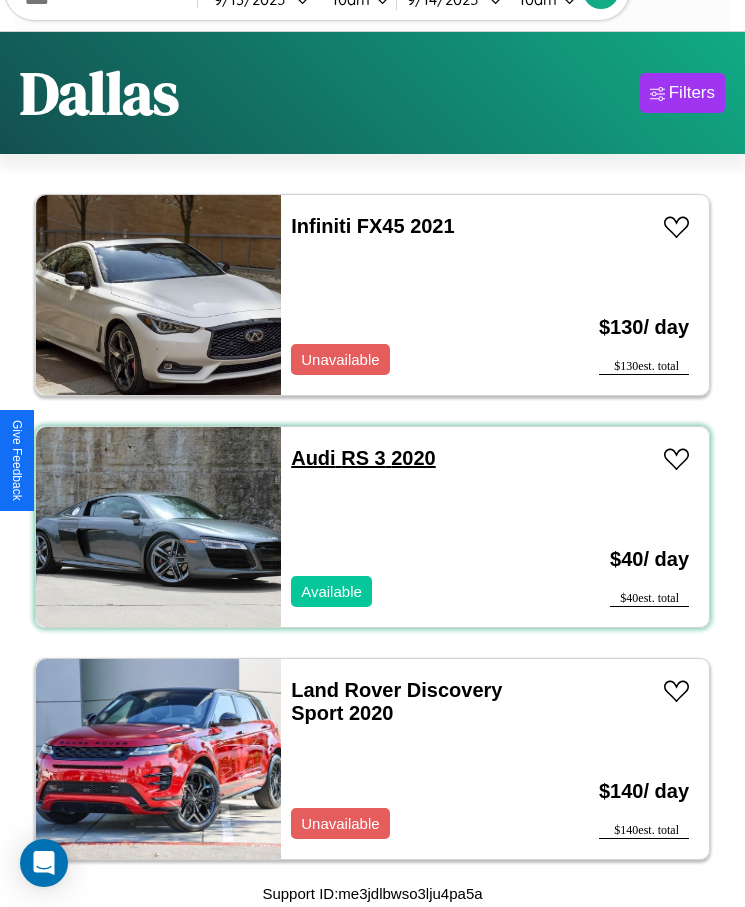 click on "Audi   RS 3   2020" at bounding box center [363, 458] 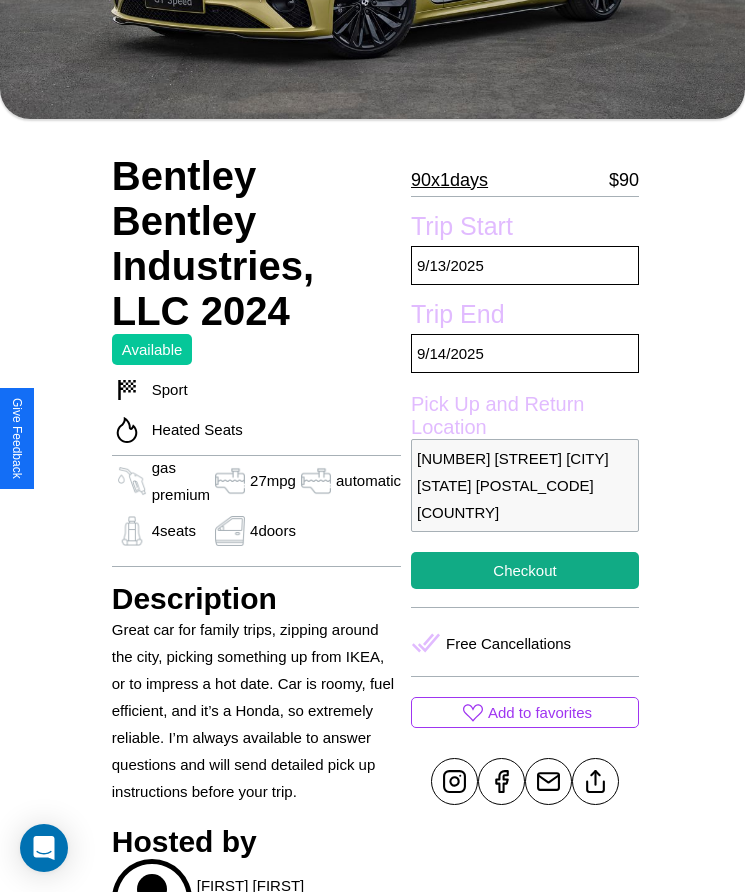 scroll, scrollTop: 434, scrollLeft: 0, axis: vertical 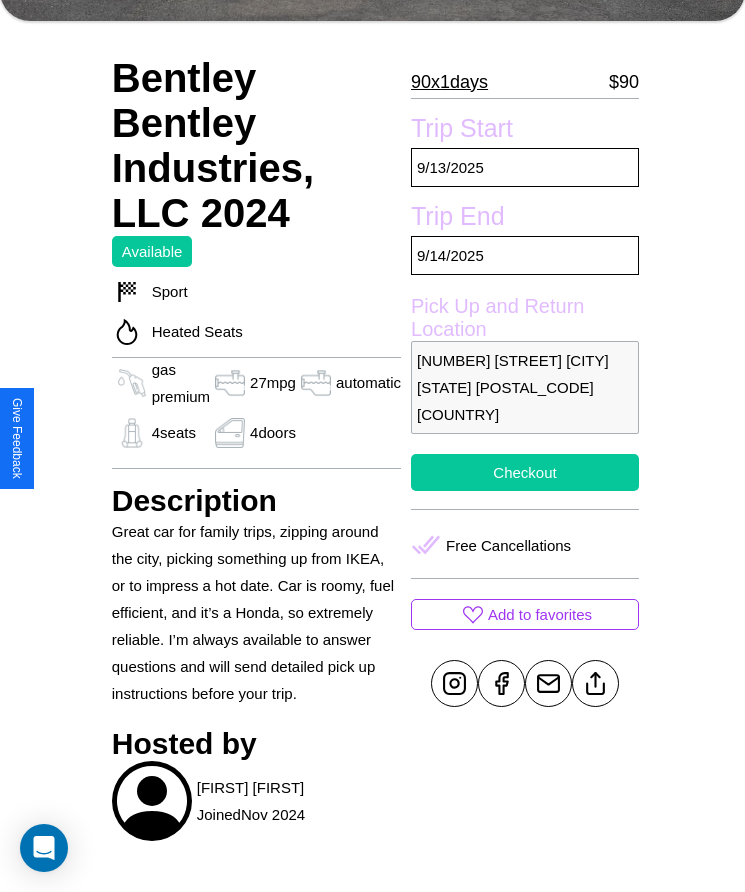 click on "Checkout" at bounding box center (525, 472) 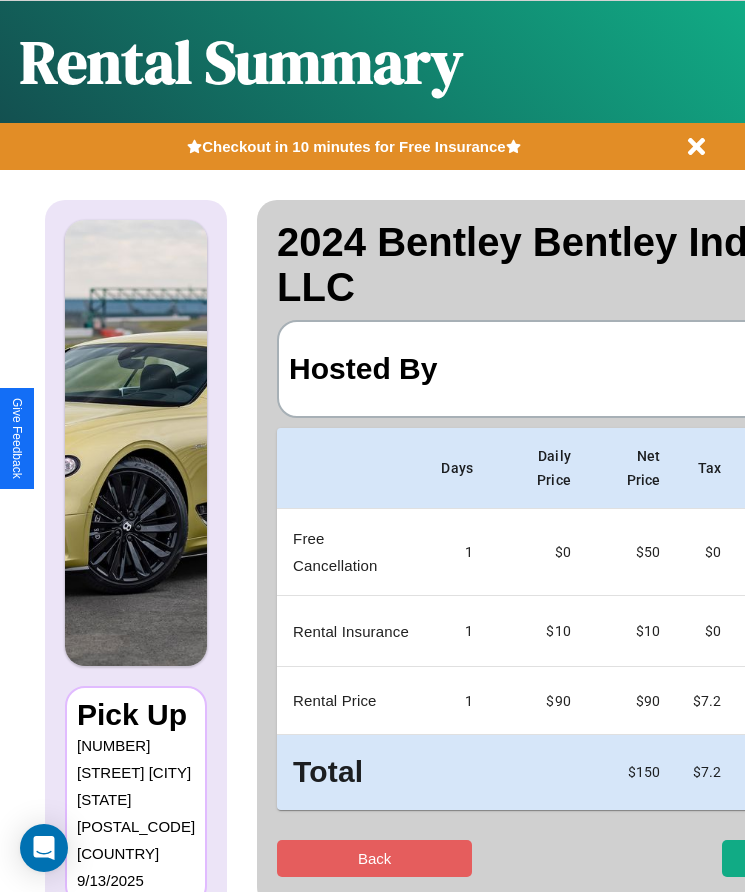 scroll, scrollTop: 0, scrollLeft: 118, axis: horizontal 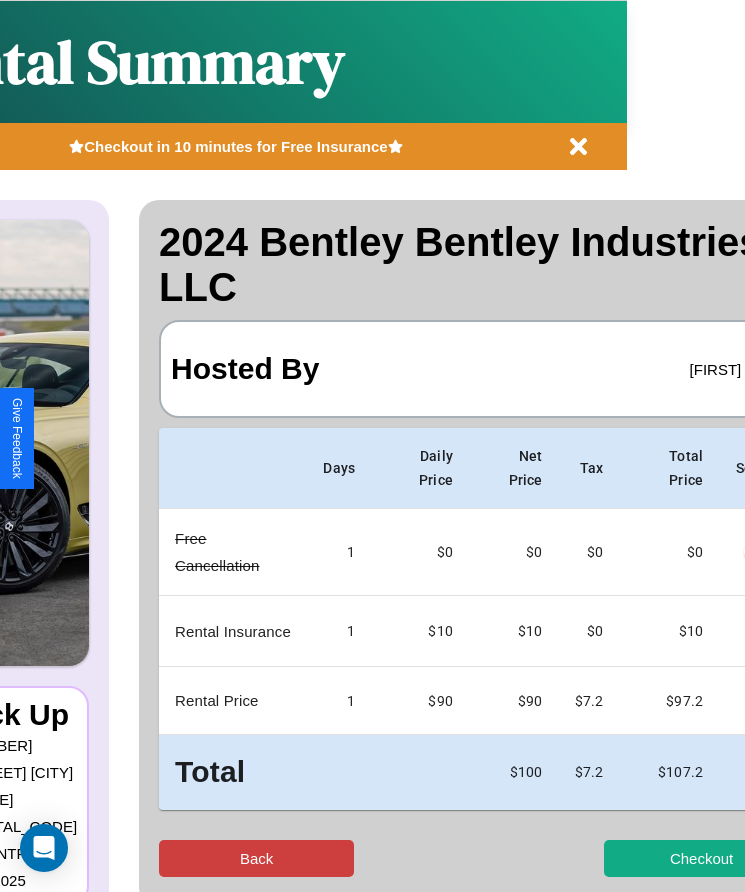 click on "Back" at bounding box center (256, 858) 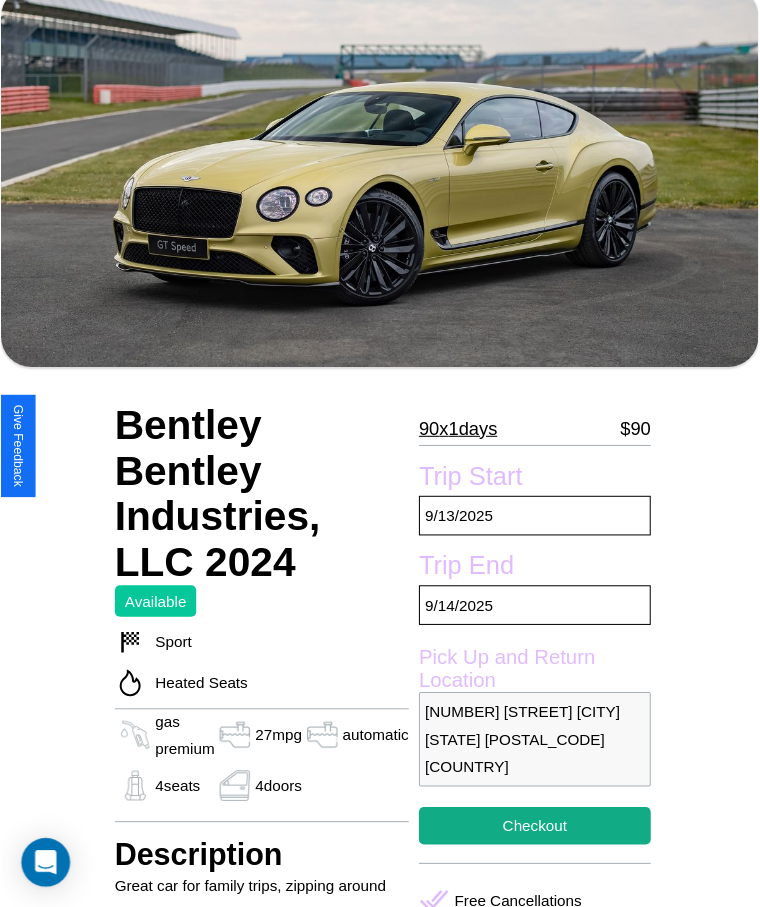 scroll, scrollTop: 156, scrollLeft: 0, axis: vertical 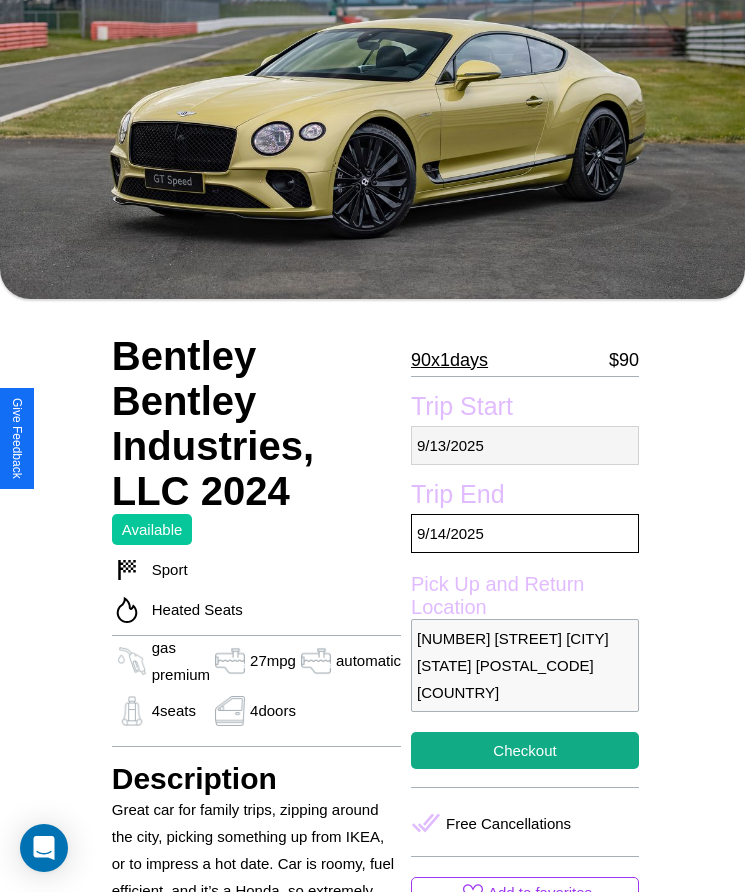 click on "[MONTH] / [DAY] / [YEAR]" at bounding box center [525, 445] 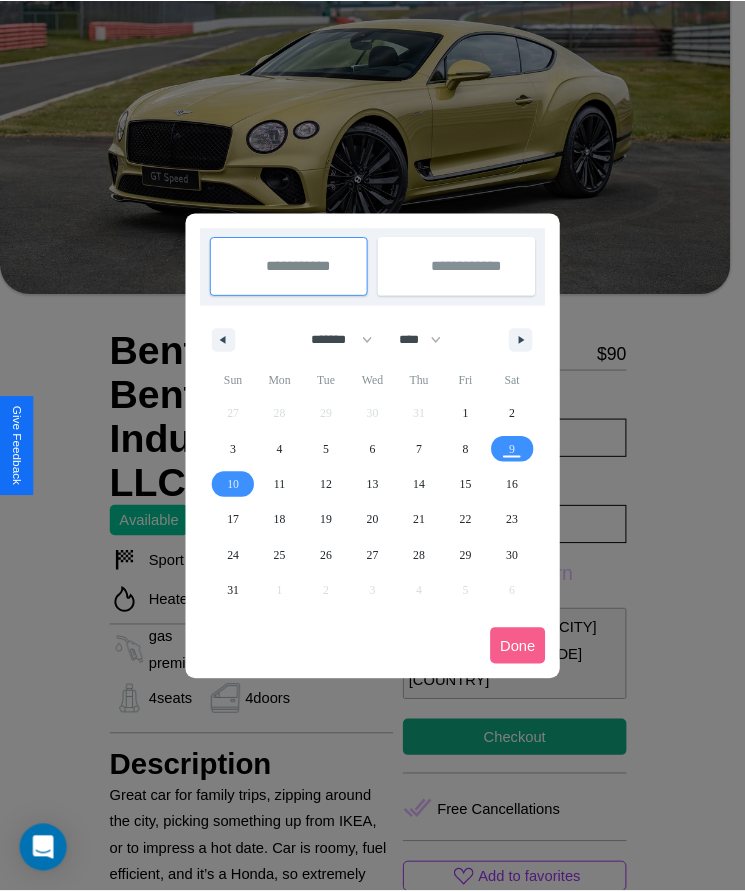 scroll, scrollTop: 0, scrollLeft: 0, axis: both 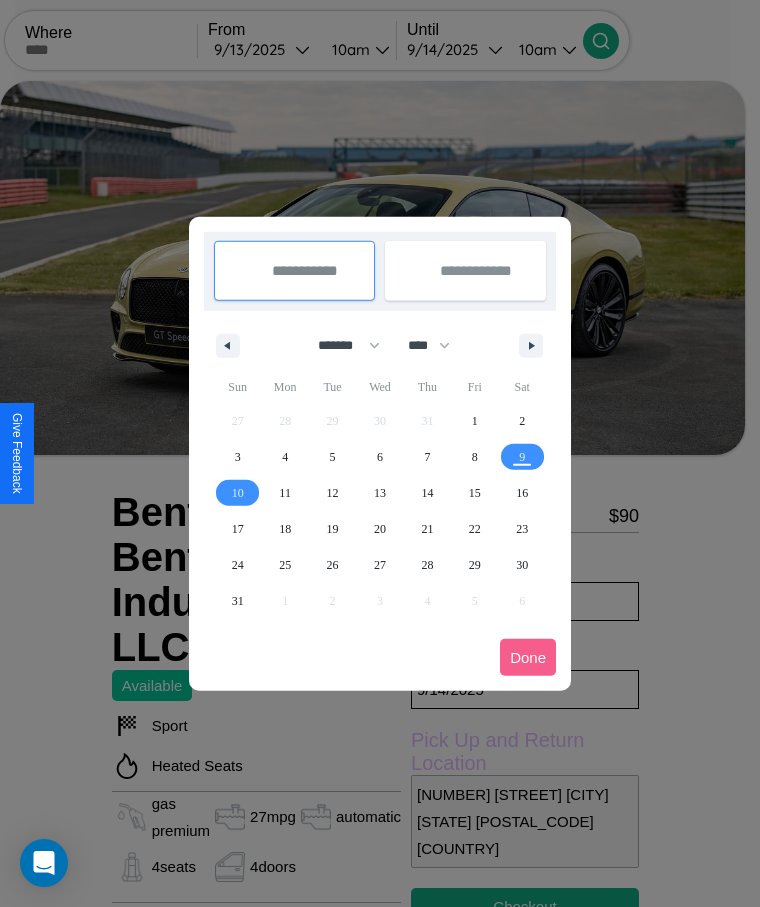 click at bounding box center [380, 453] 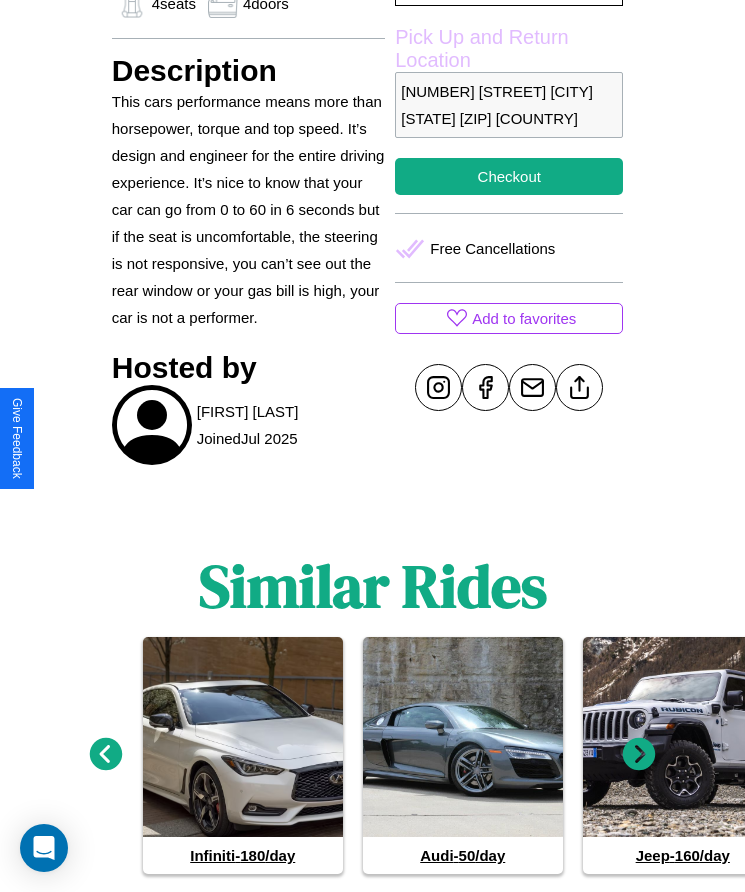 scroll, scrollTop: 835, scrollLeft: 0, axis: vertical 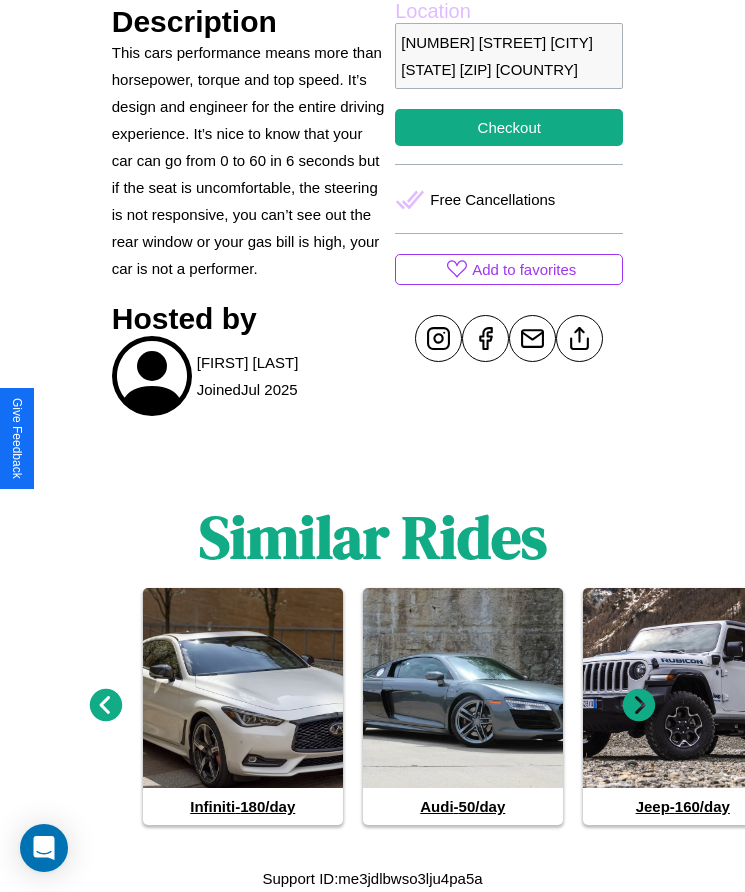 click 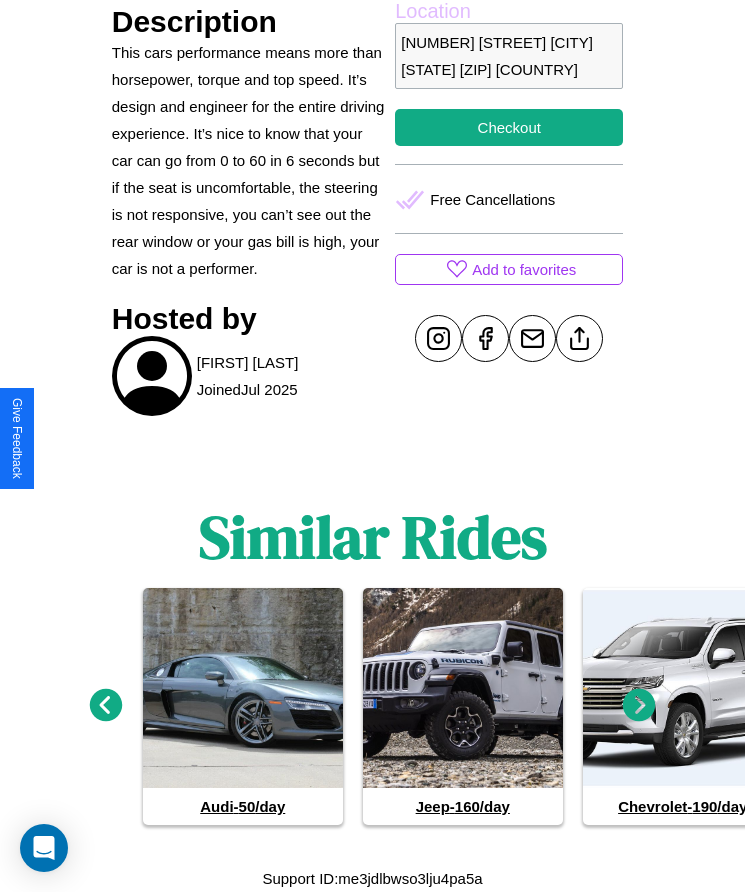 click 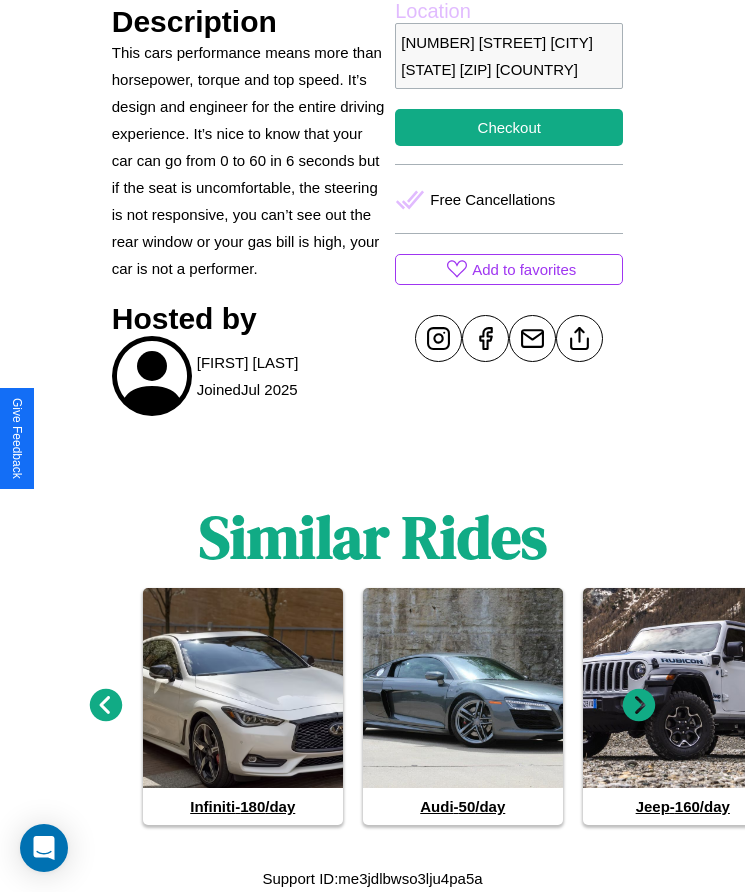 click 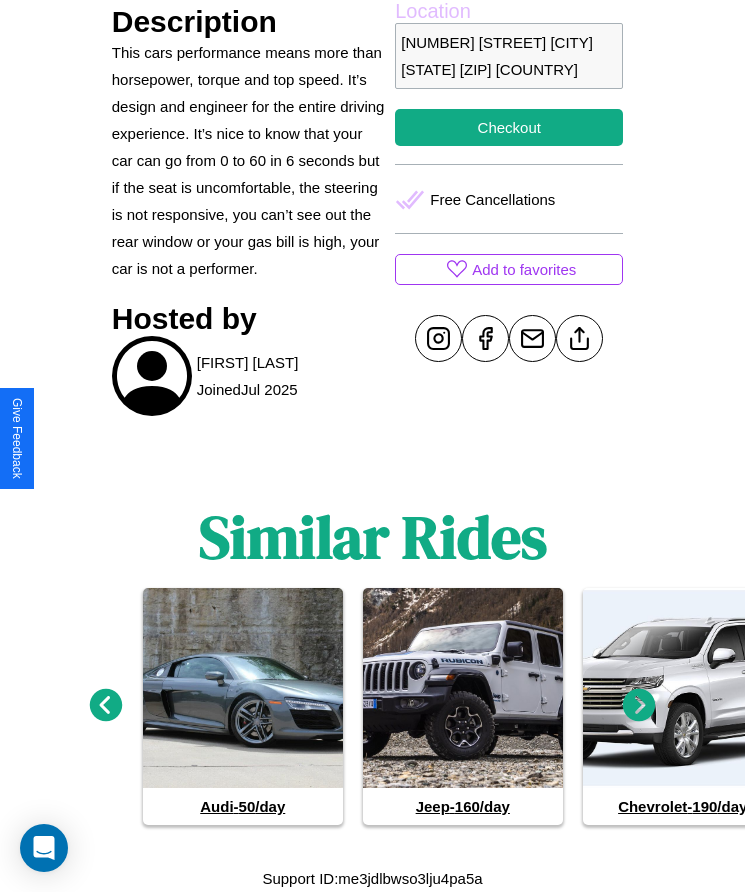 click 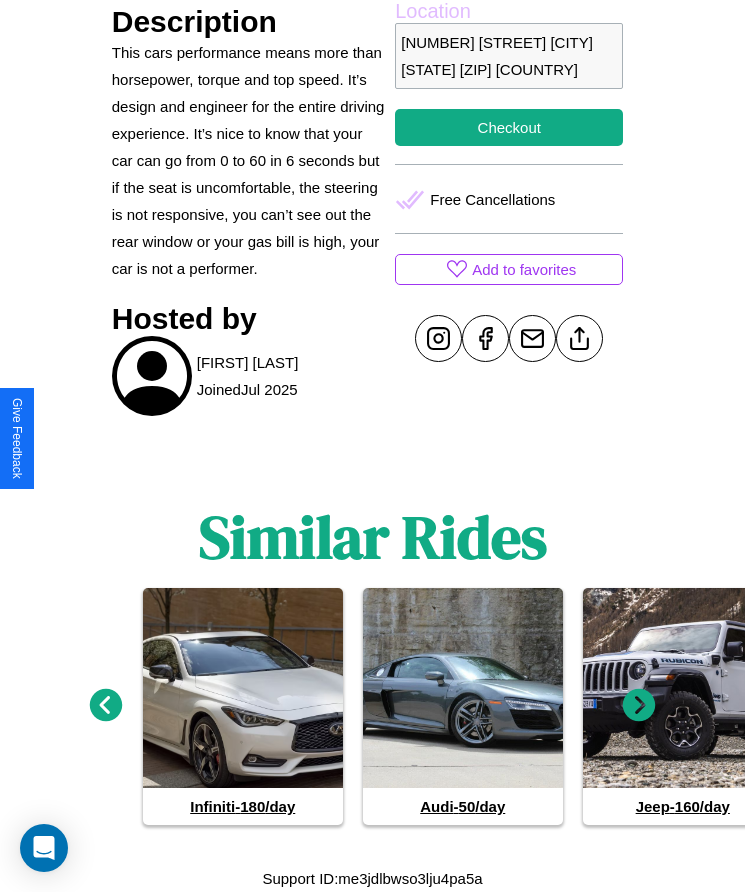 click 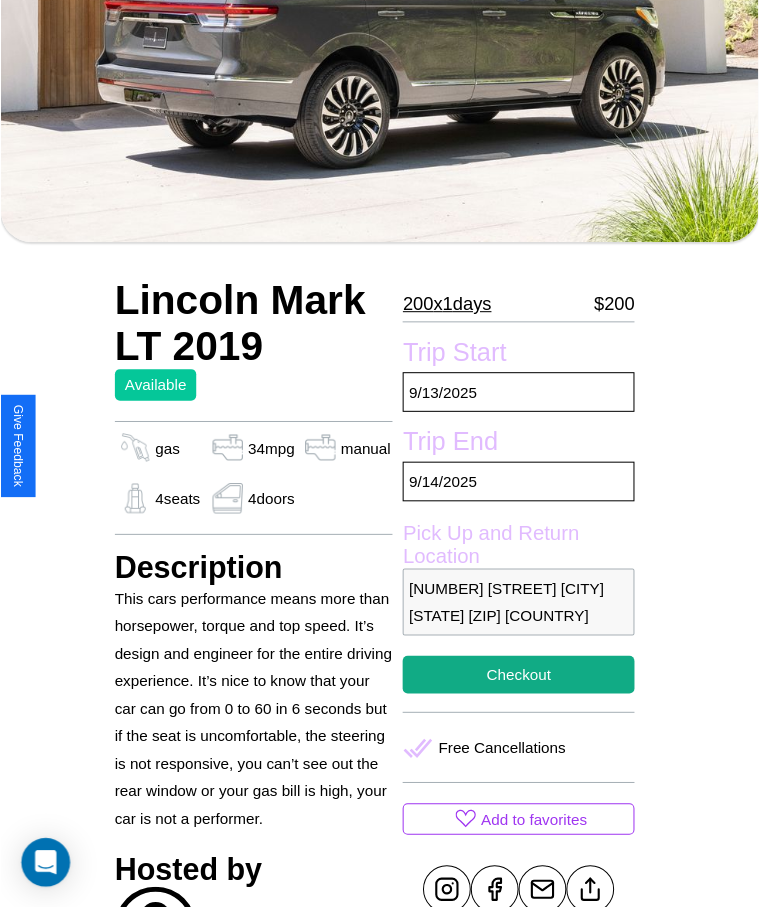 scroll, scrollTop: 238, scrollLeft: 0, axis: vertical 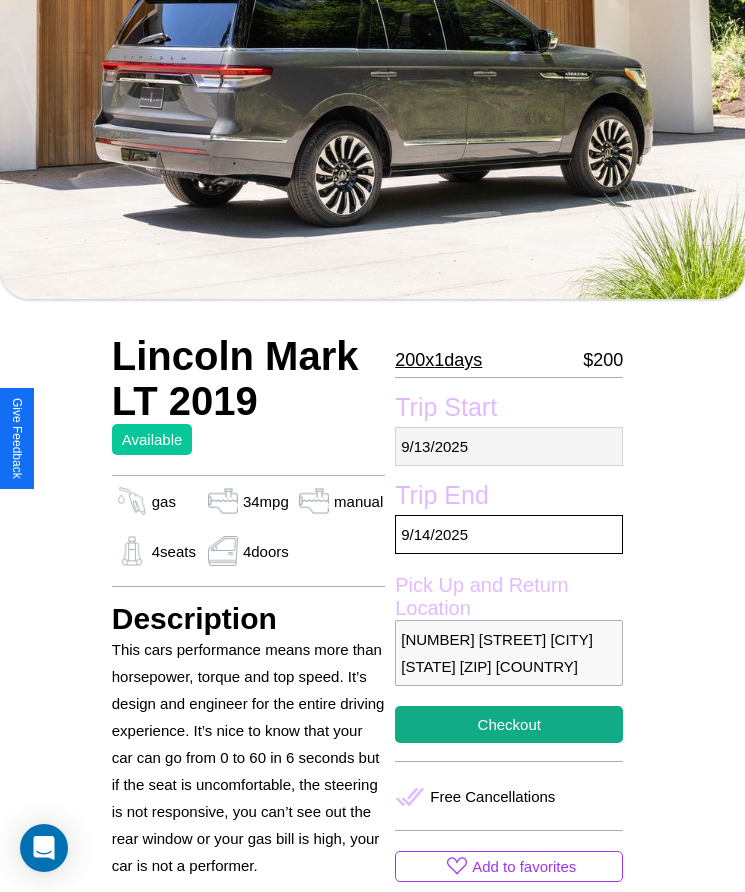 click on "[MONTH] / [DAY] / [YEAR]" at bounding box center [509, 446] 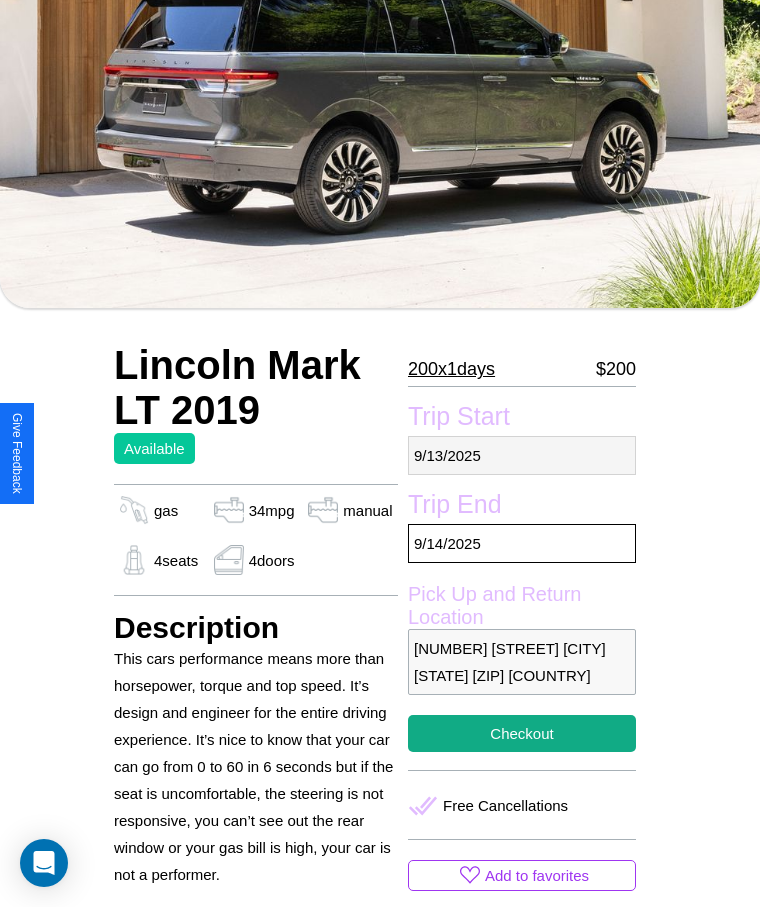 select on "*" 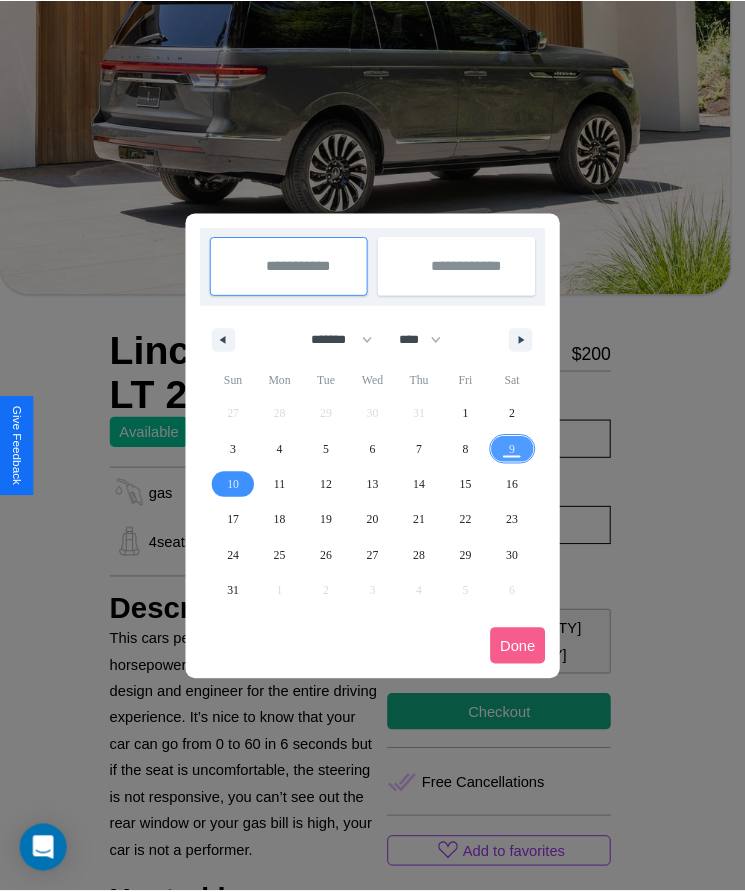 scroll, scrollTop: 0, scrollLeft: 0, axis: both 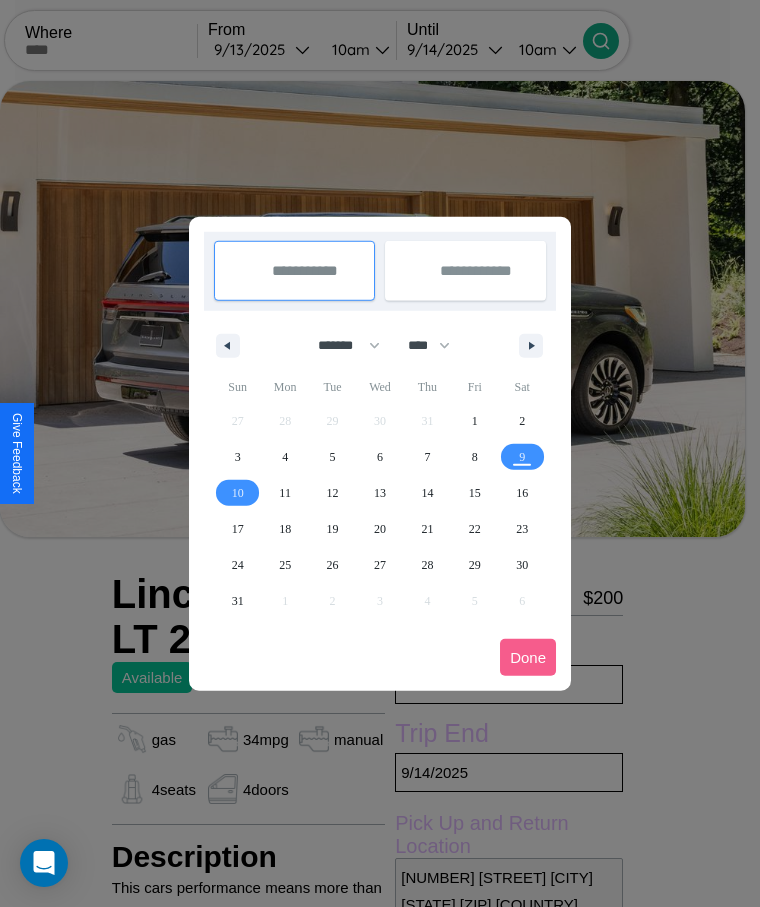 click at bounding box center (380, 453) 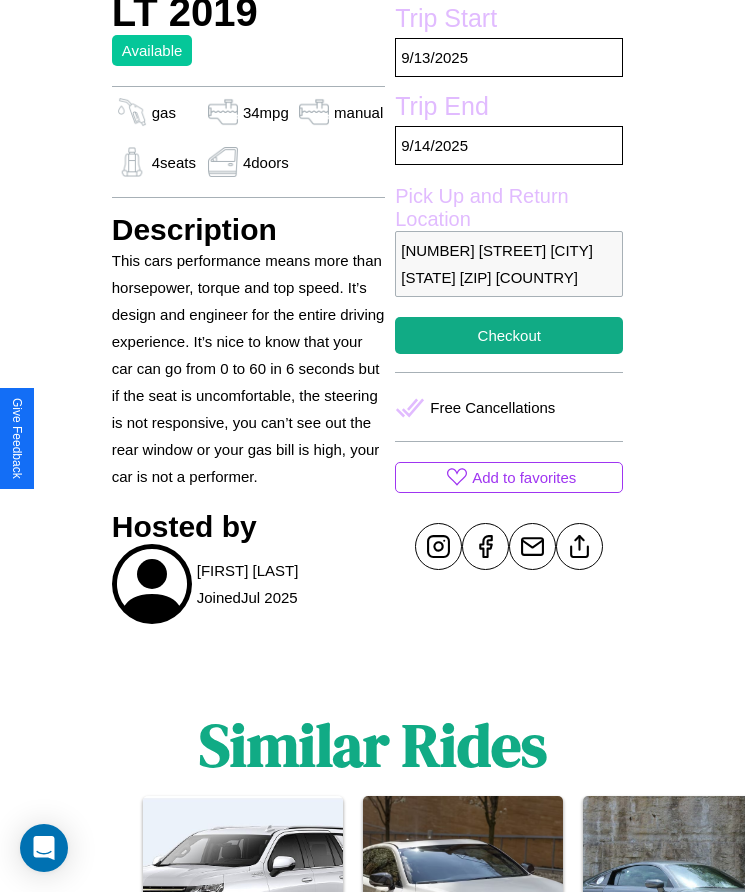 scroll, scrollTop: 727, scrollLeft: 0, axis: vertical 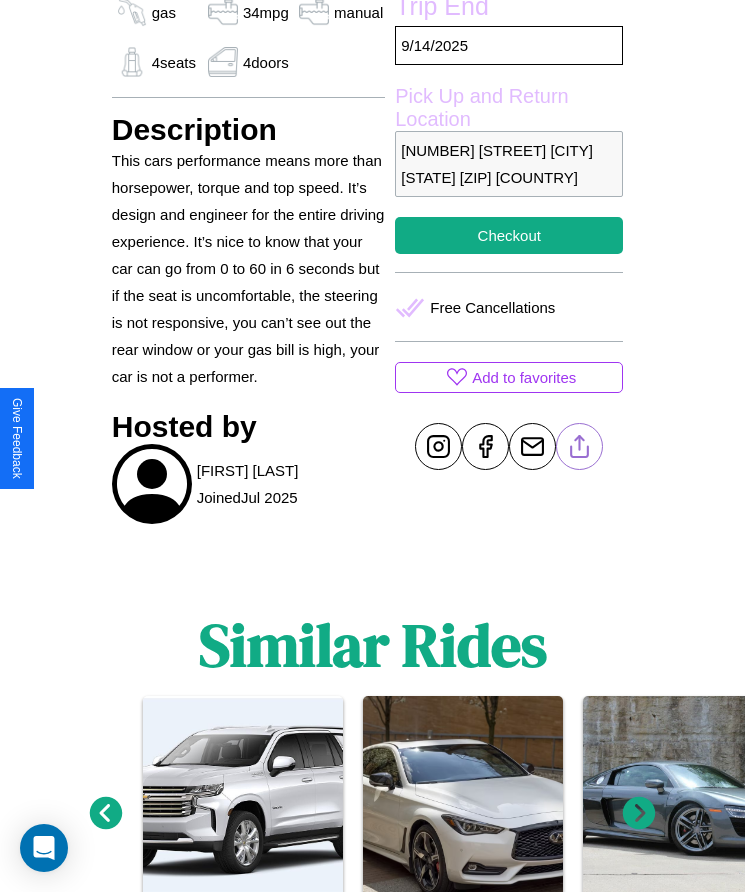 click 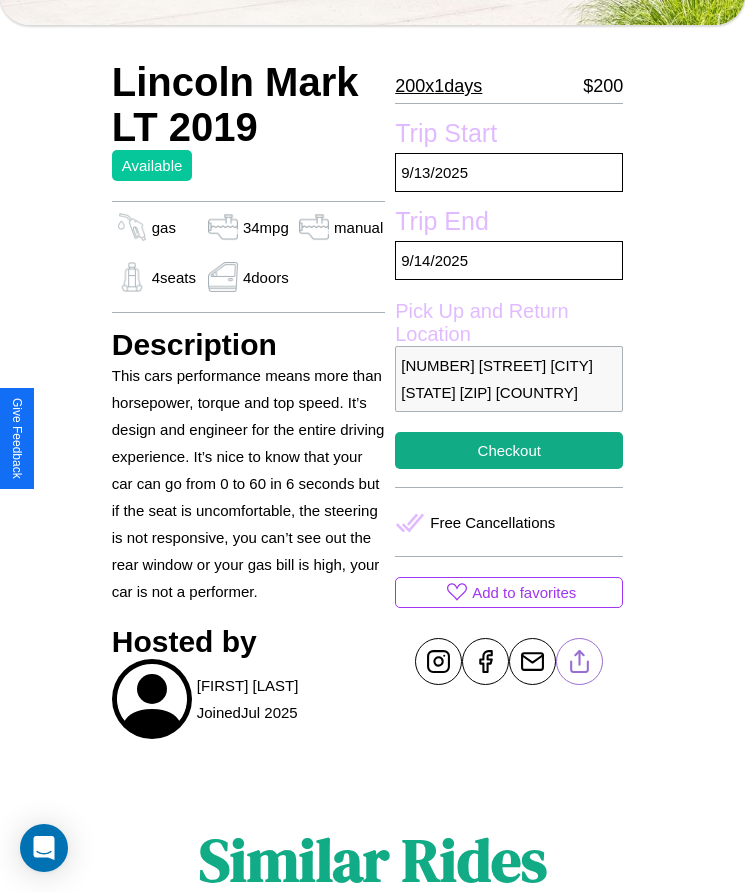 scroll, scrollTop: 516, scrollLeft: 0, axis: vertical 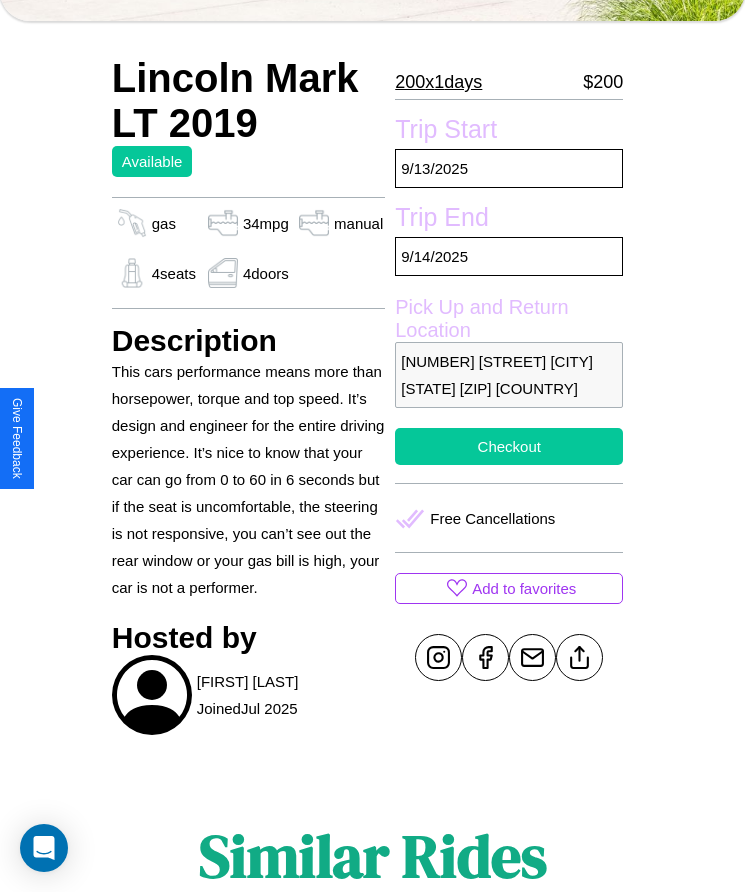 click on "Checkout" at bounding box center [509, 446] 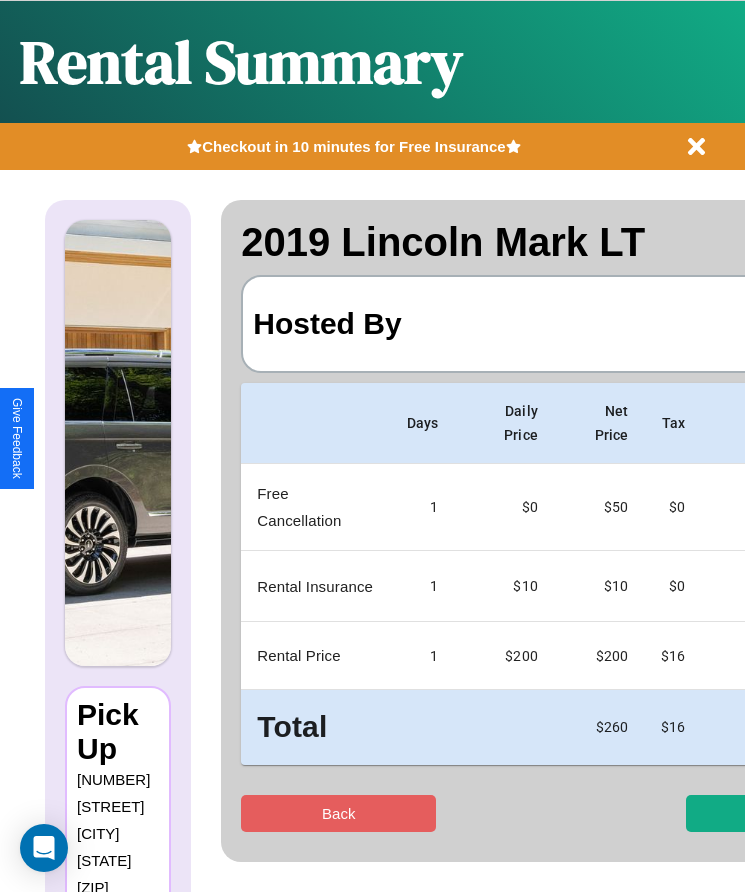 scroll, scrollTop: 0, scrollLeft: 118, axis: horizontal 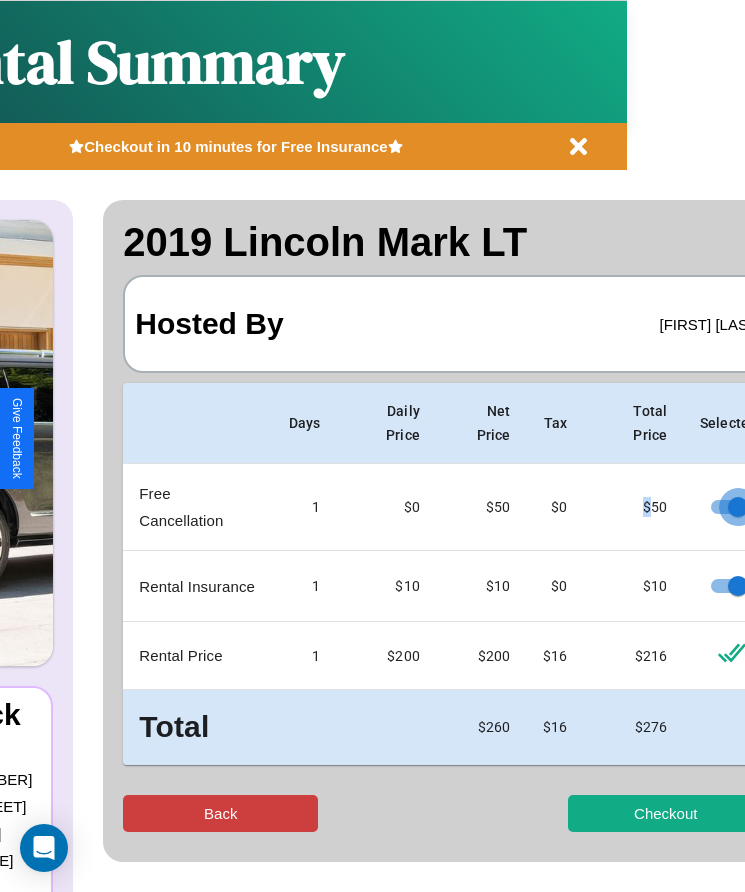 click on "Back" at bounding box center [220, 813] 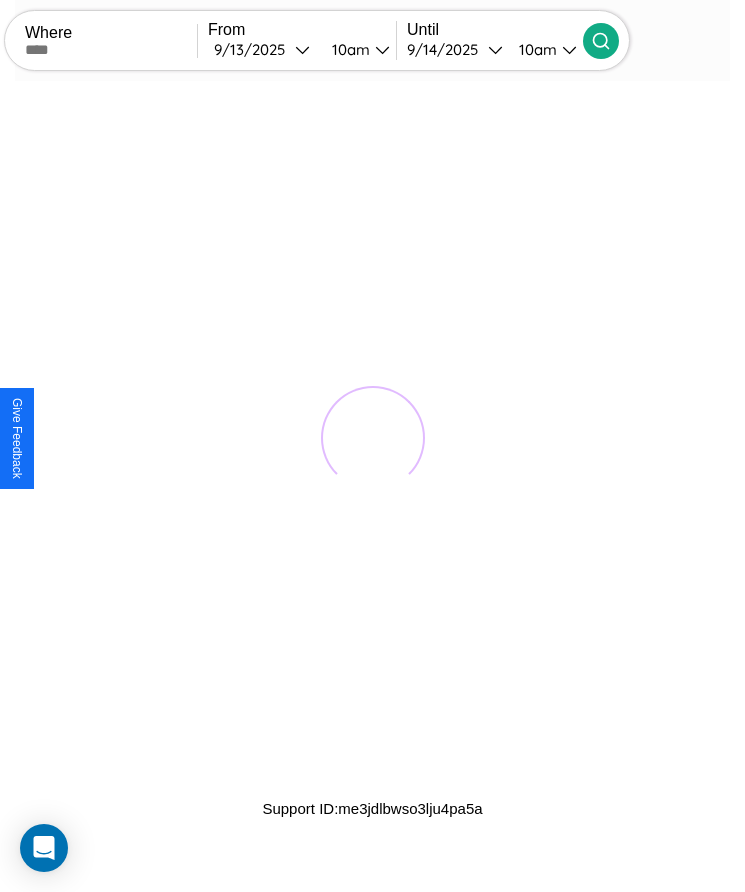 scroll, scrollTop: 0, scrollLeft: 0, axis: both 